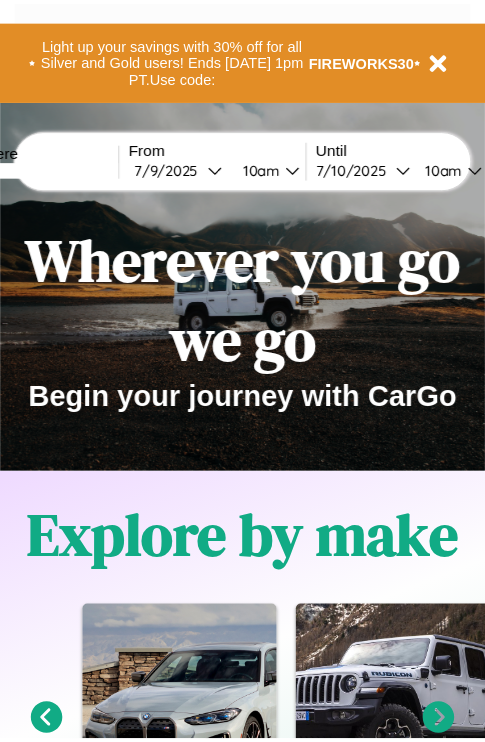 scroll, scrollTop: 0, scrollLeft: 0, axis: both 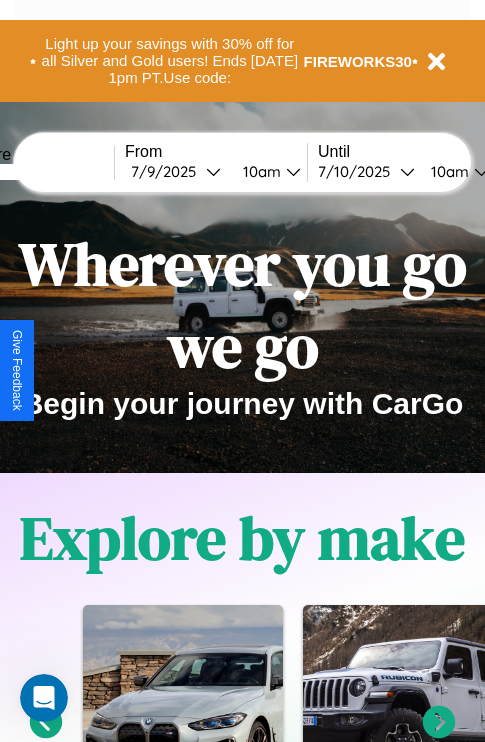 click at bounding box center [39, 172] 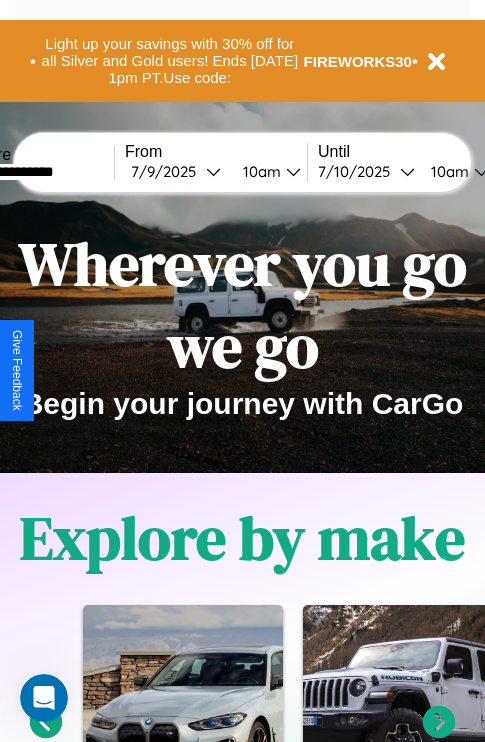 type on "**********" 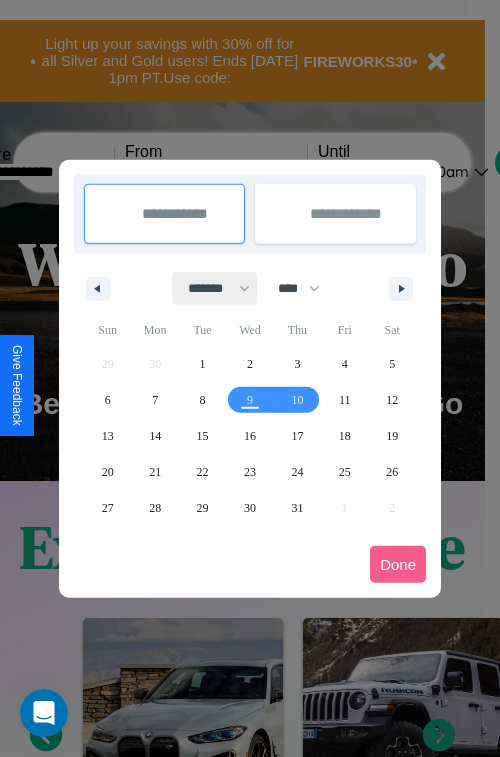 click on "******* ******** ***** ***** *** **** **** ****** ********* ******* ******** ********" at bounding box center [215, 288] 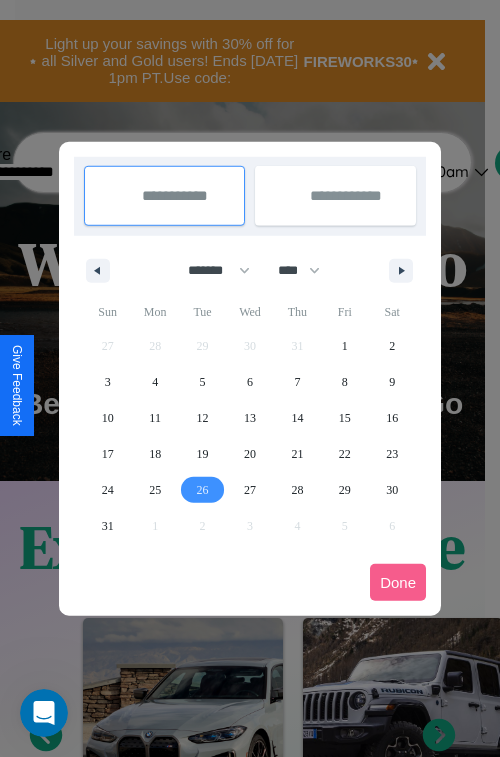 click on "26" at bounding box center [203, 490] 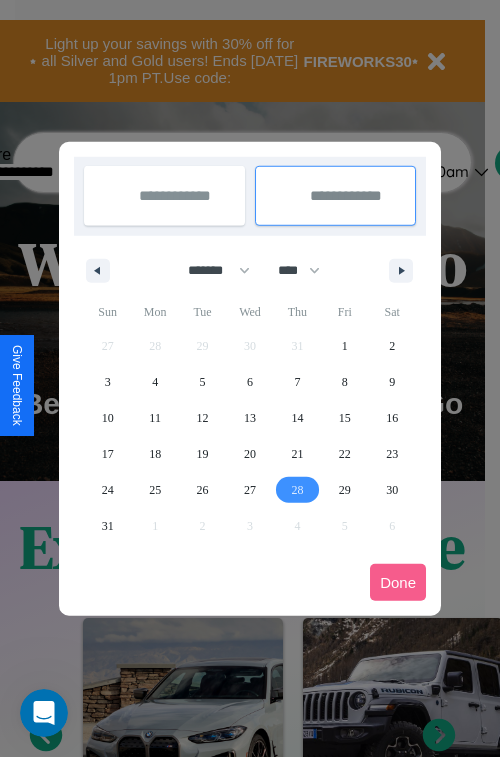 click on "28" at bounding box center [297, 490] 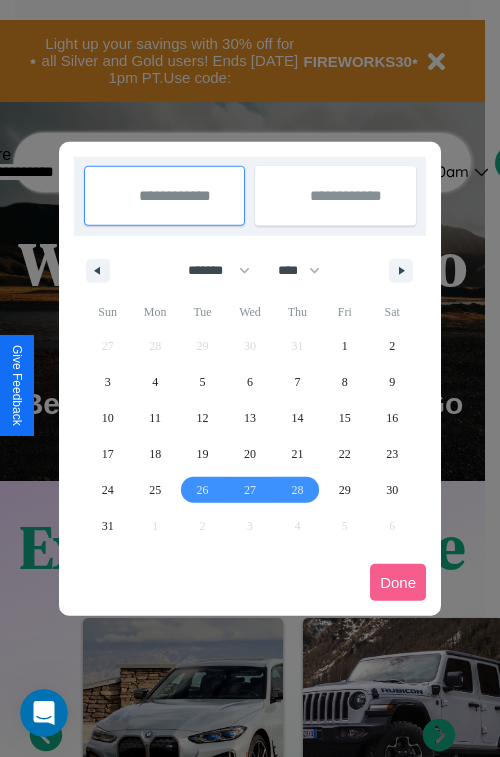 type on "**********" 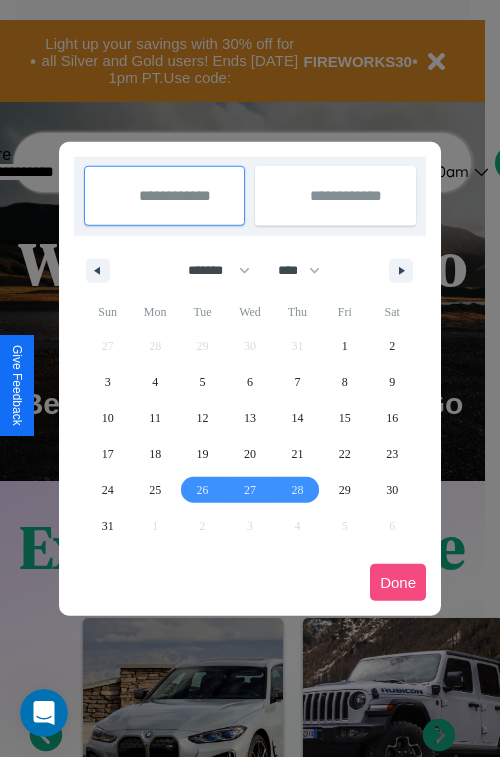 click on "Done" at bounding box center (398, 582) 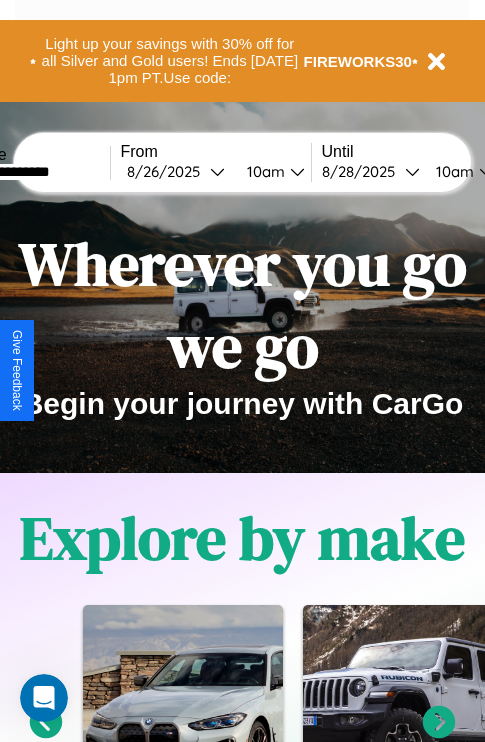 scroll, scrollTop: 0, scrollLeft: 77, axis: horizontal 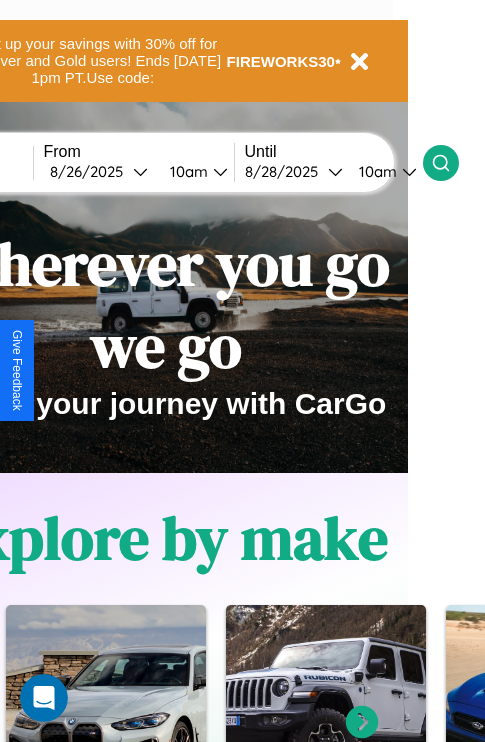 click 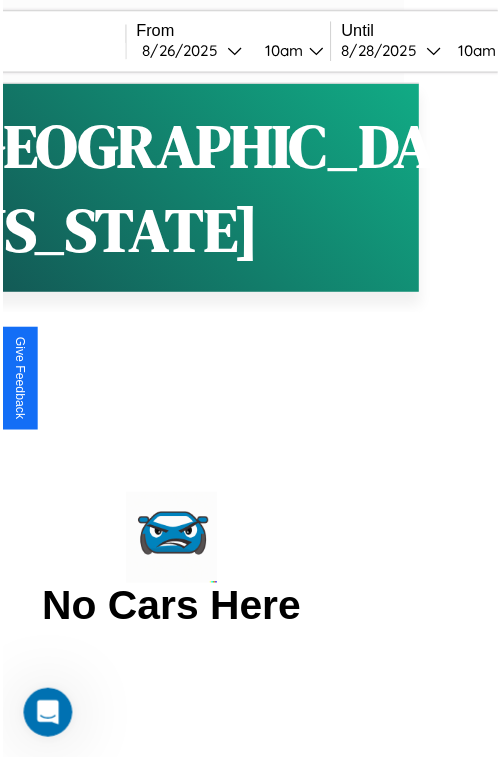 scroll, scrollTop: 0, scrollLeft: 0, axis: both 